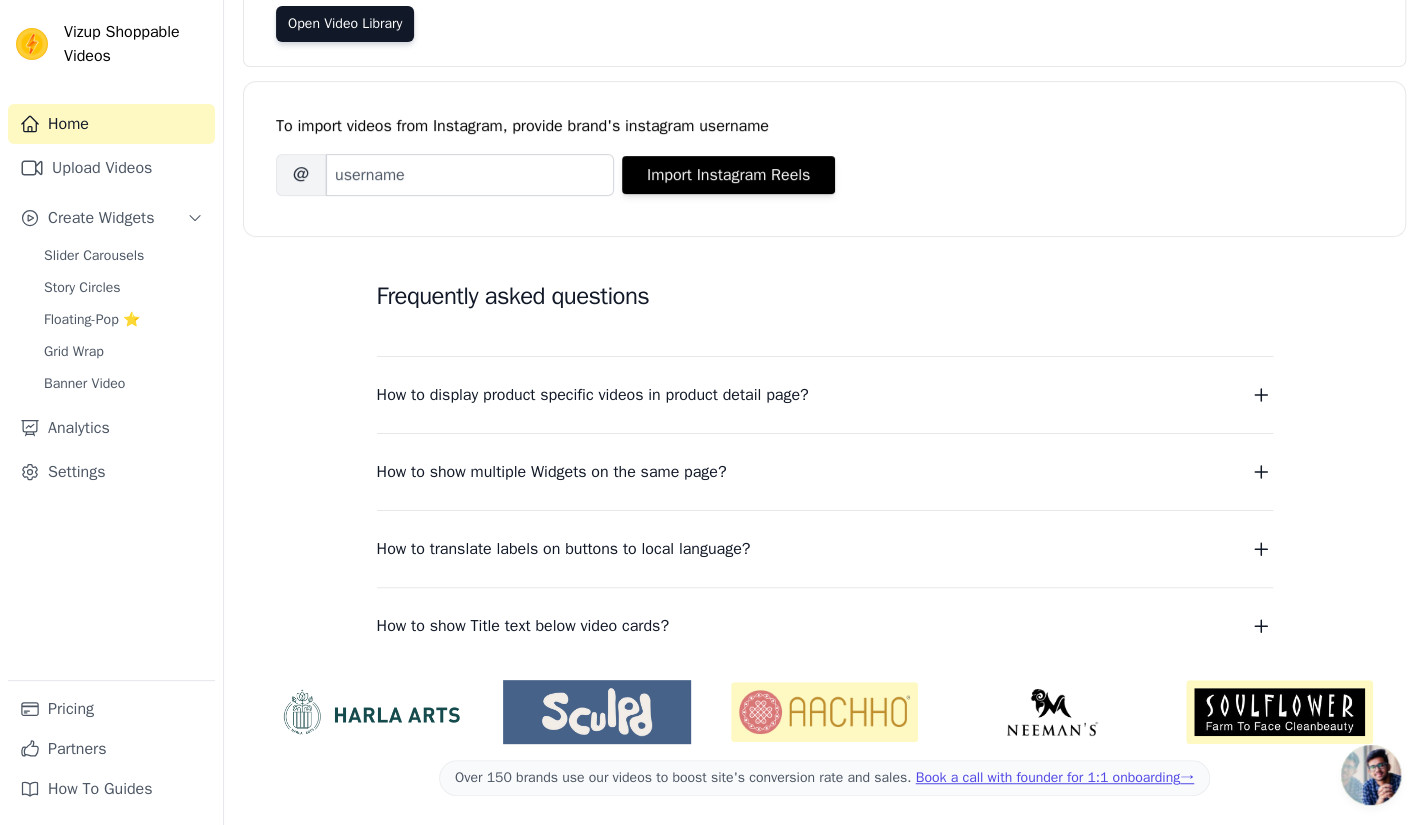 scroll, scrollTop: 0, scrollLeft: 0, axis: both 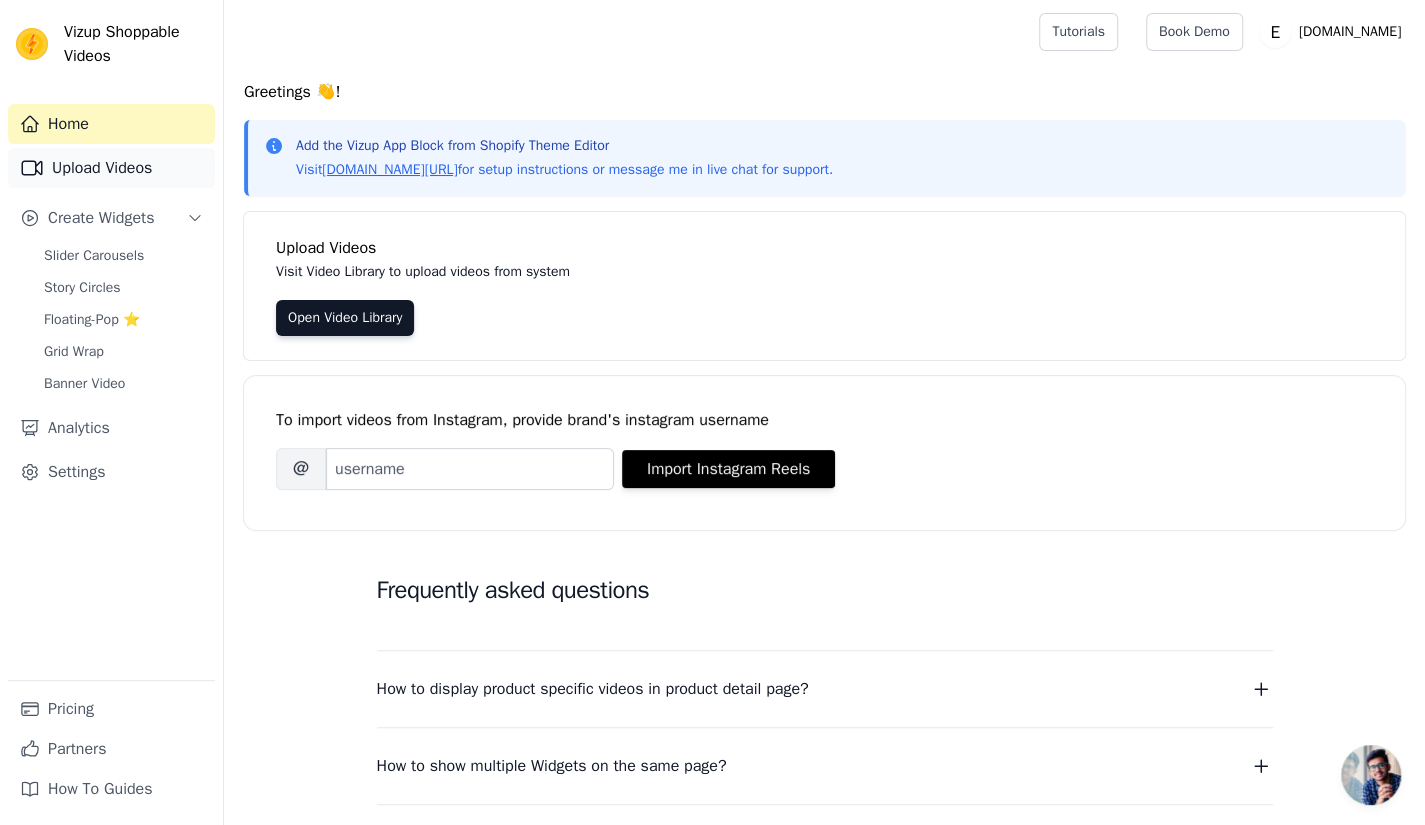 click on "Upload Videos" at bounding box center (111, 168) 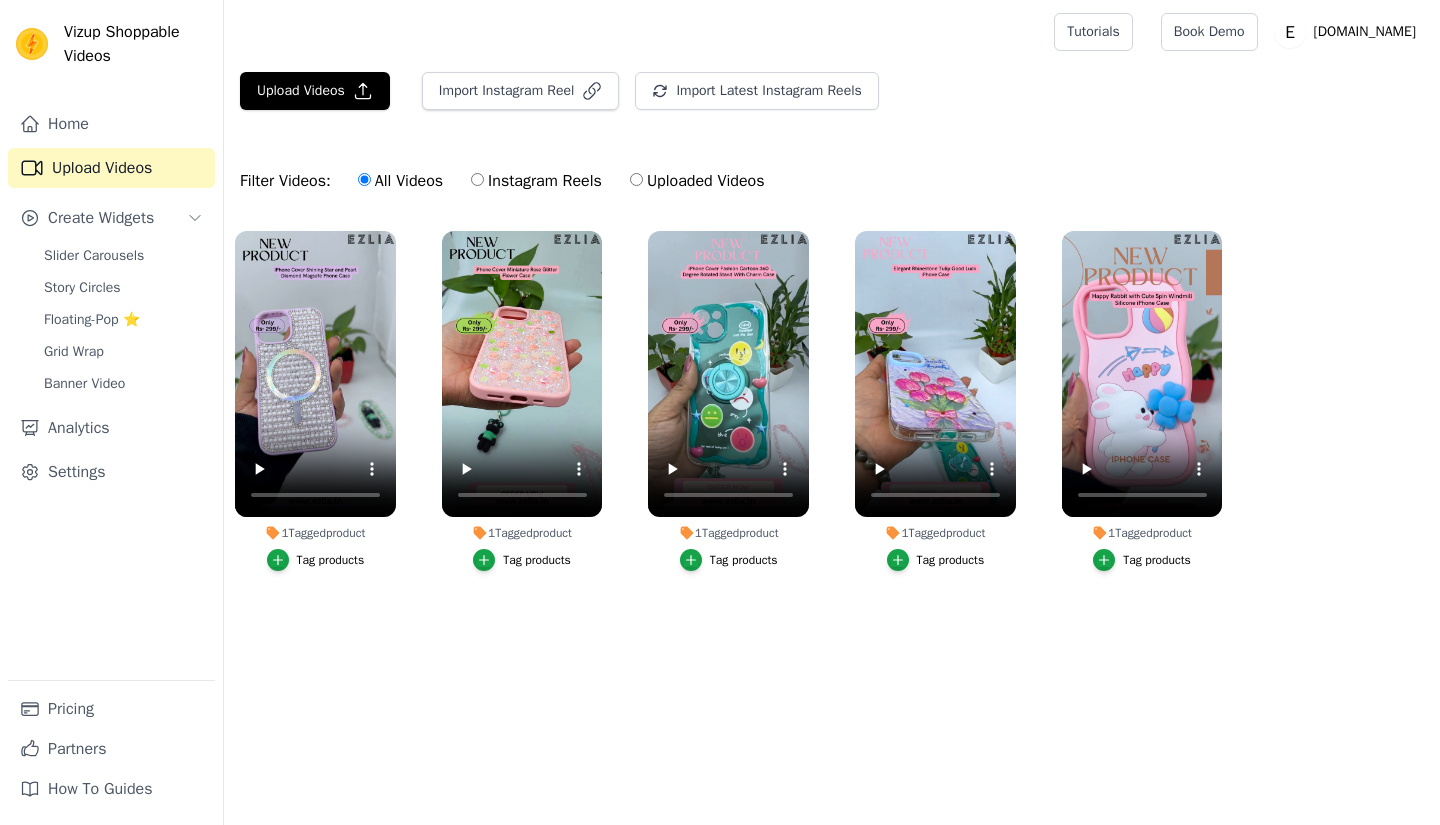 scroll, scrollTop: 0, scrollLeft: 0, axis: both 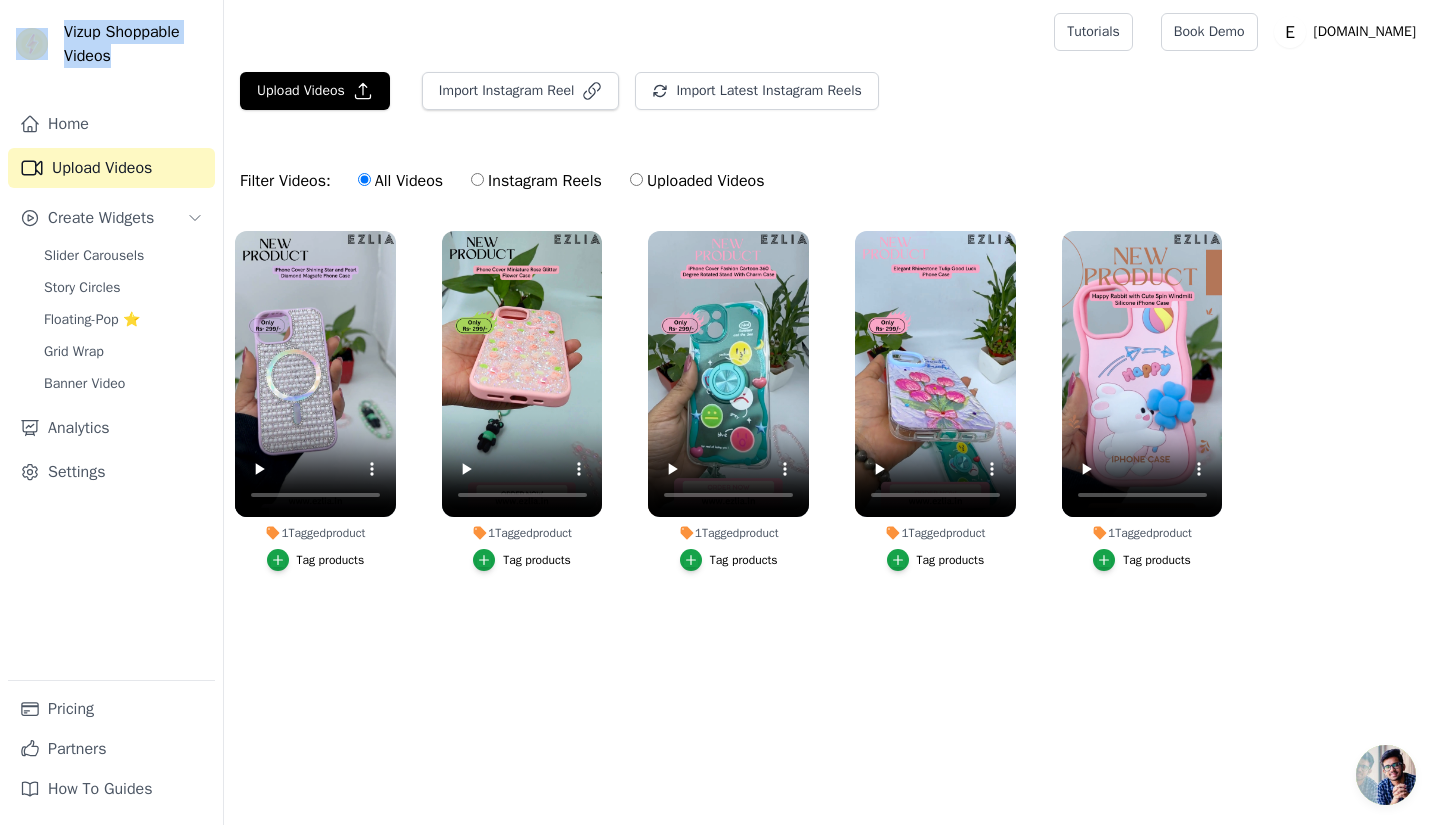 drag, startPoint x: 122, startPoint y: 69, endPoint x: 54, endPoint y: 24, distance: 81.5414 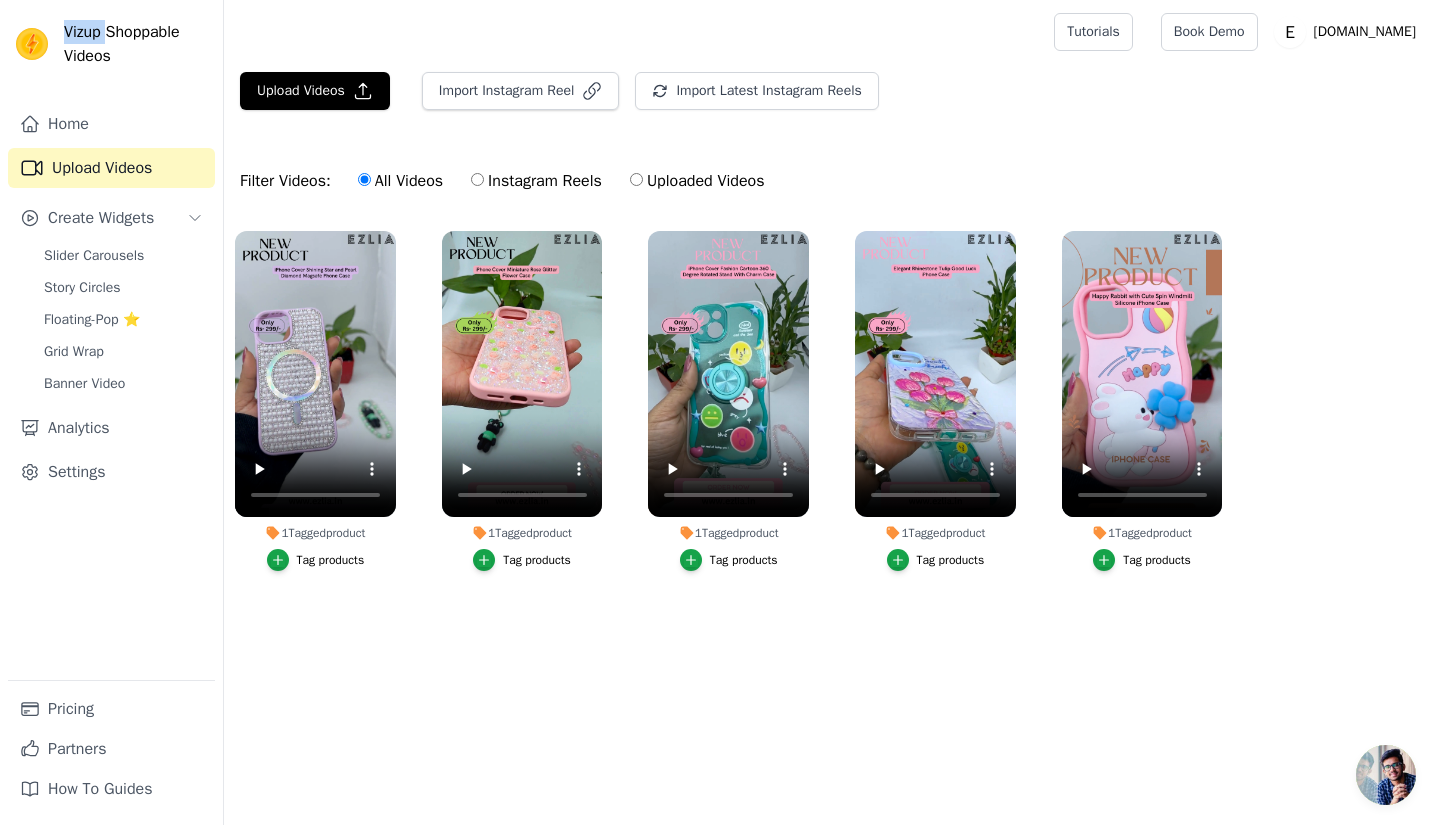 click on "Vizup Shoppable Videos" at bounding box center [135, 44] 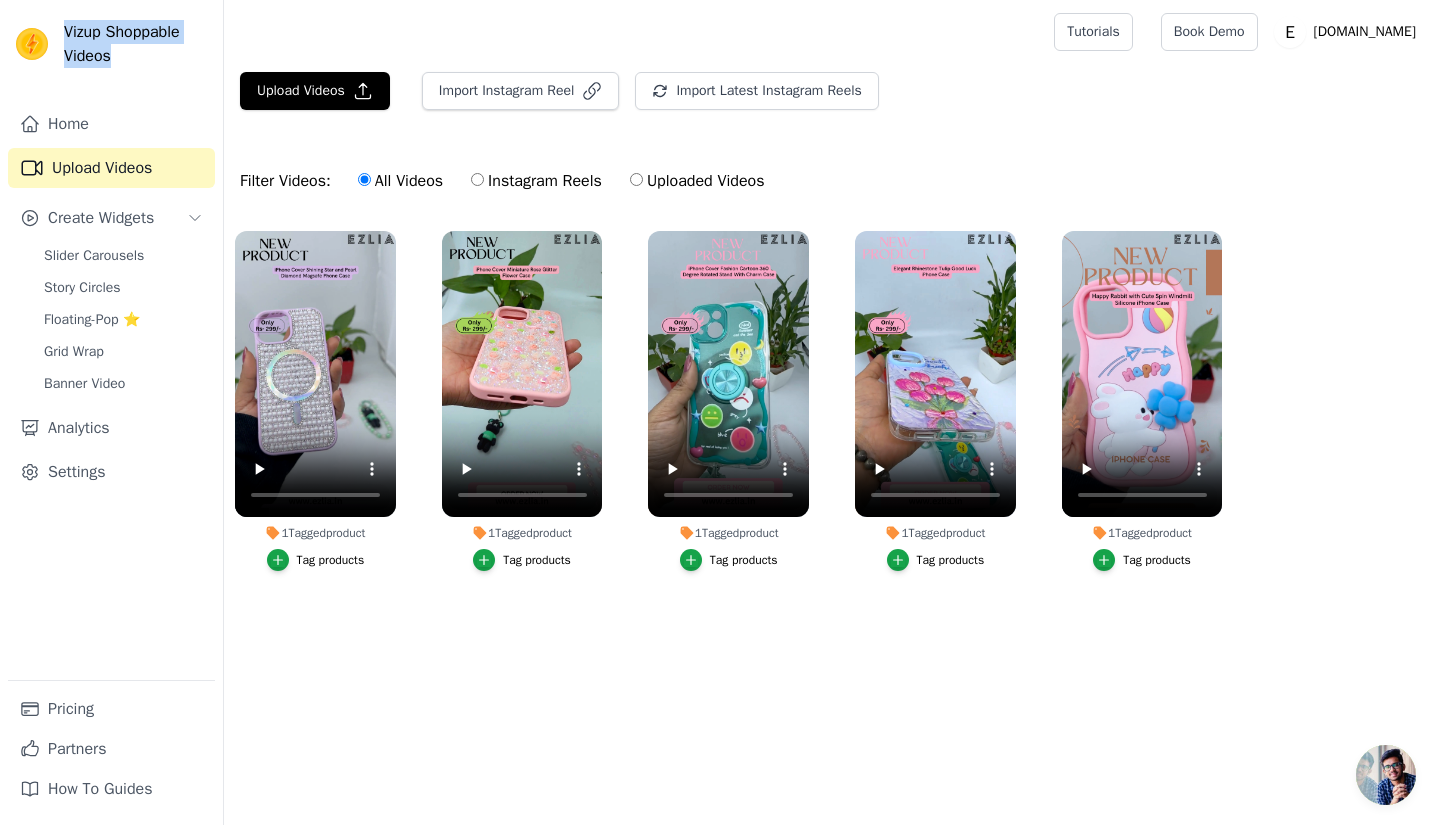 click on "Vizup Shoppable Videos" at bounding box center (135, 44) 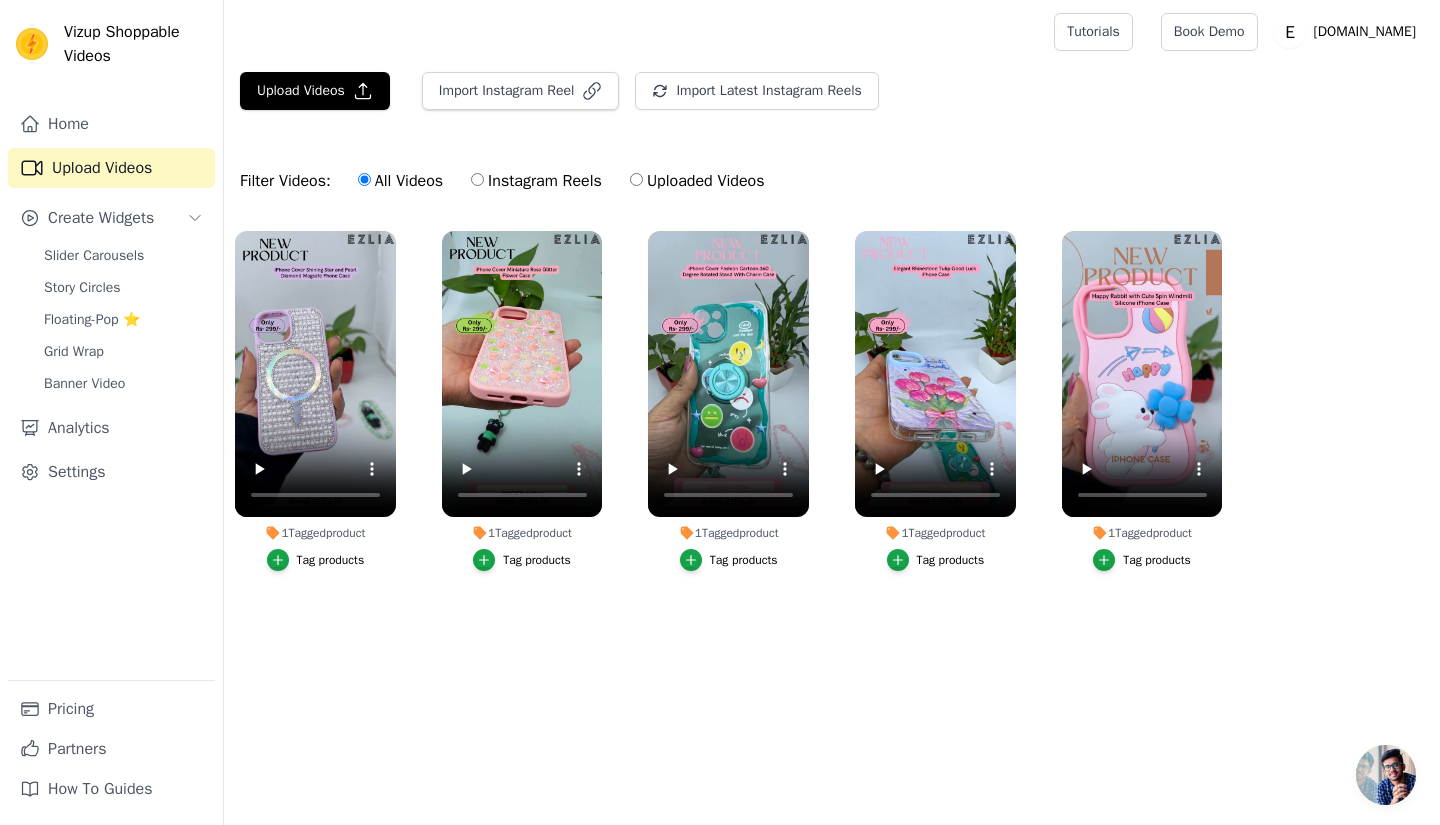 click on "Vizup Shoppable Videos
Home
Upload Videos       Create Widgets     Slider Carousels   Story Circles   Floating-Pop ⭐   Grid Wrap   Banner Video
Analytics
Settings
Pricing
Partners
How To Guides   Open sidebar       Tutorials     Book Demo   Open user menu" at bounding box center [720, 335] 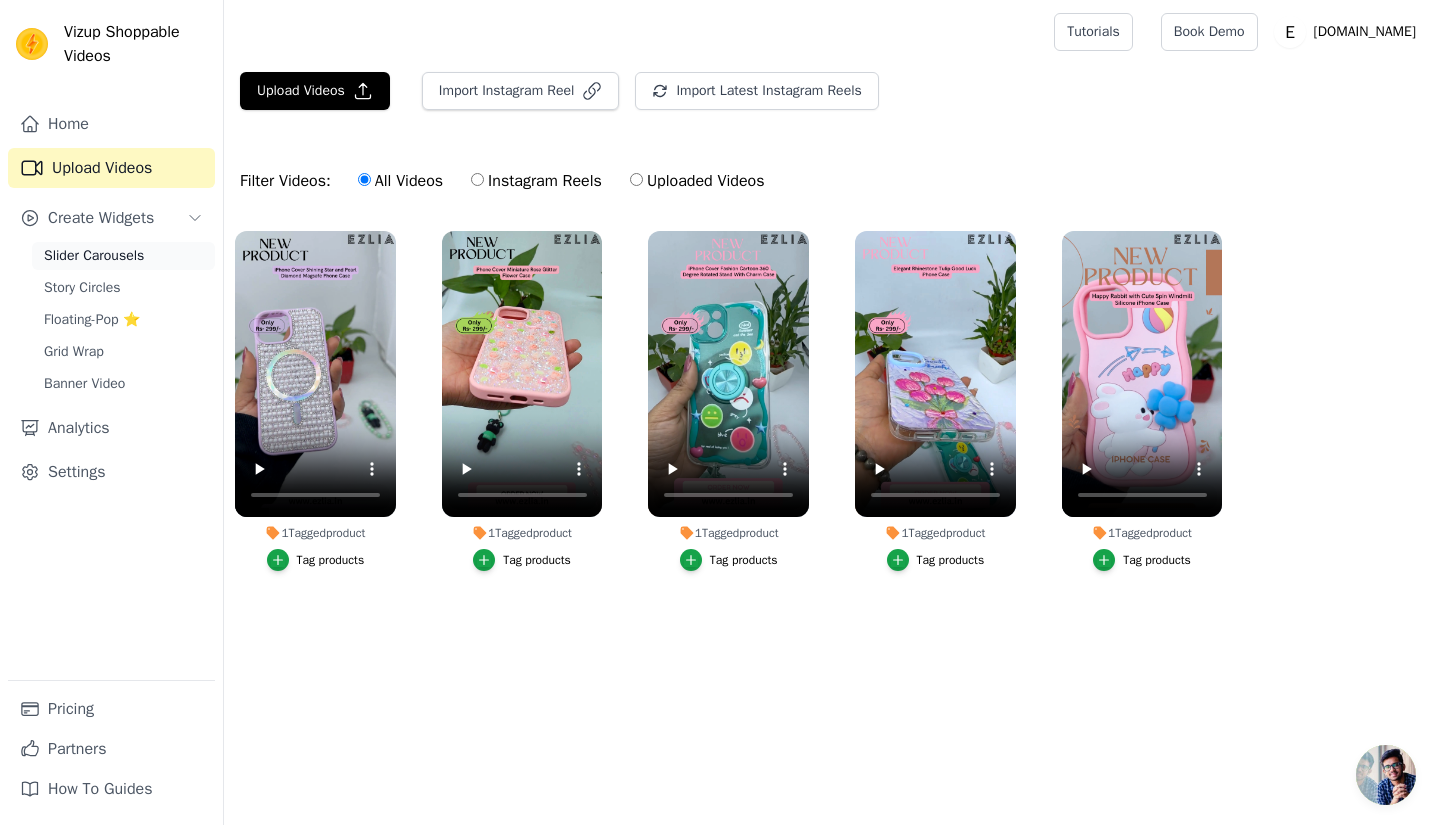 click on "Slider Carousels" at bounding box center (123, 256) 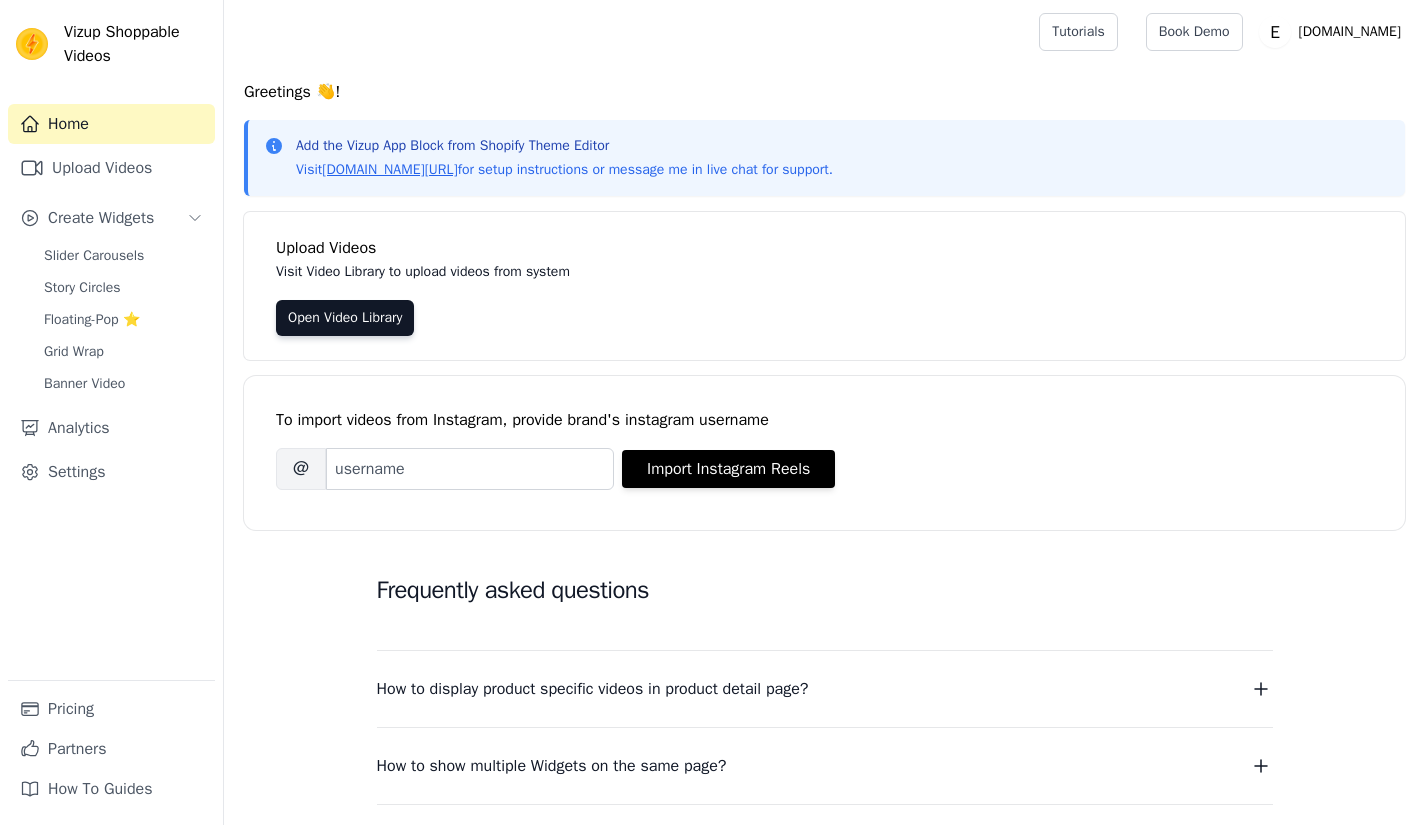 scroll, scrollTop: 0, scrollLeft: 0, axis: both 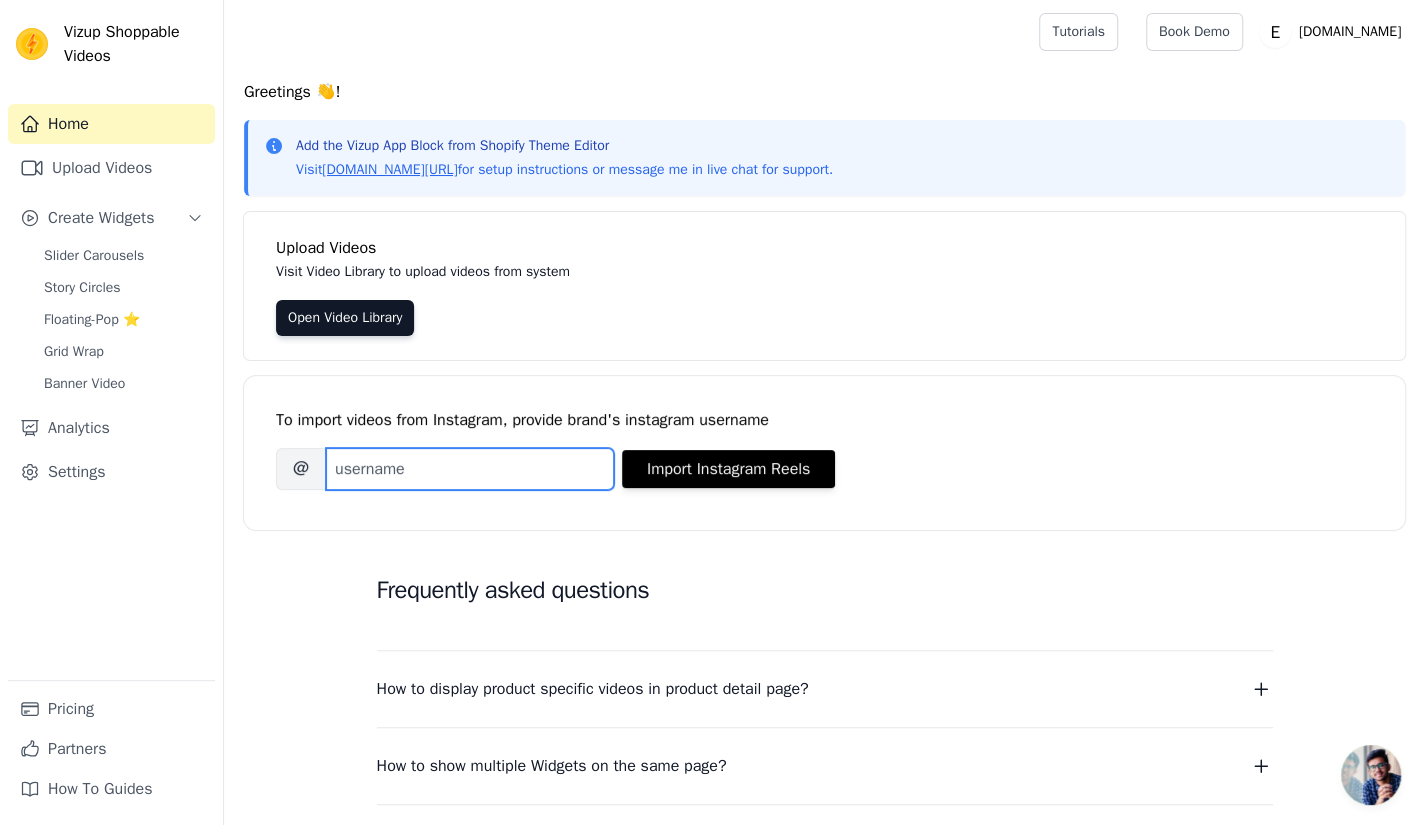 click on "Brand's Instagram Username" at bounding box center (470, 469) 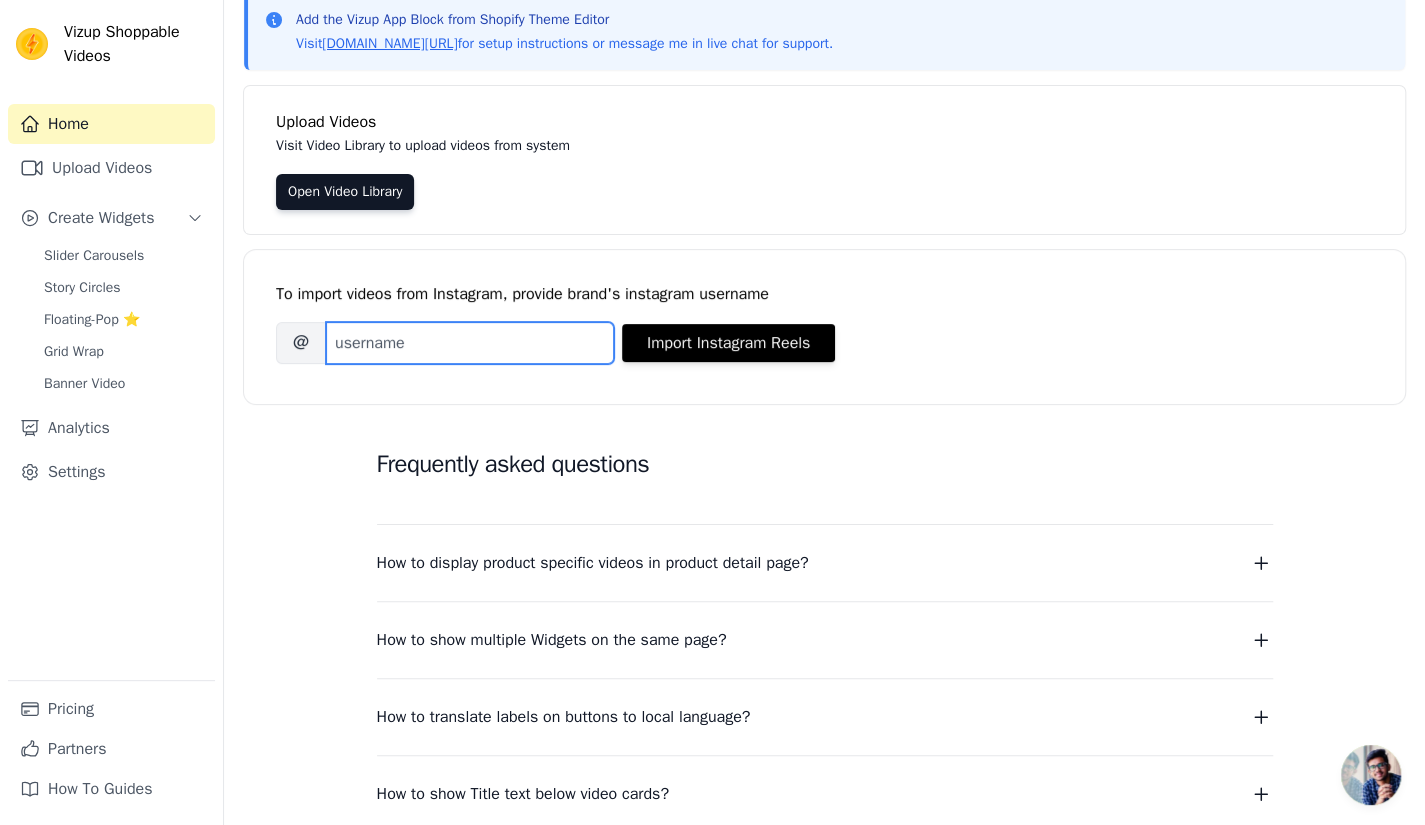 scroll, scrollTop: 125, scrollLeft: 0, axis: vertical 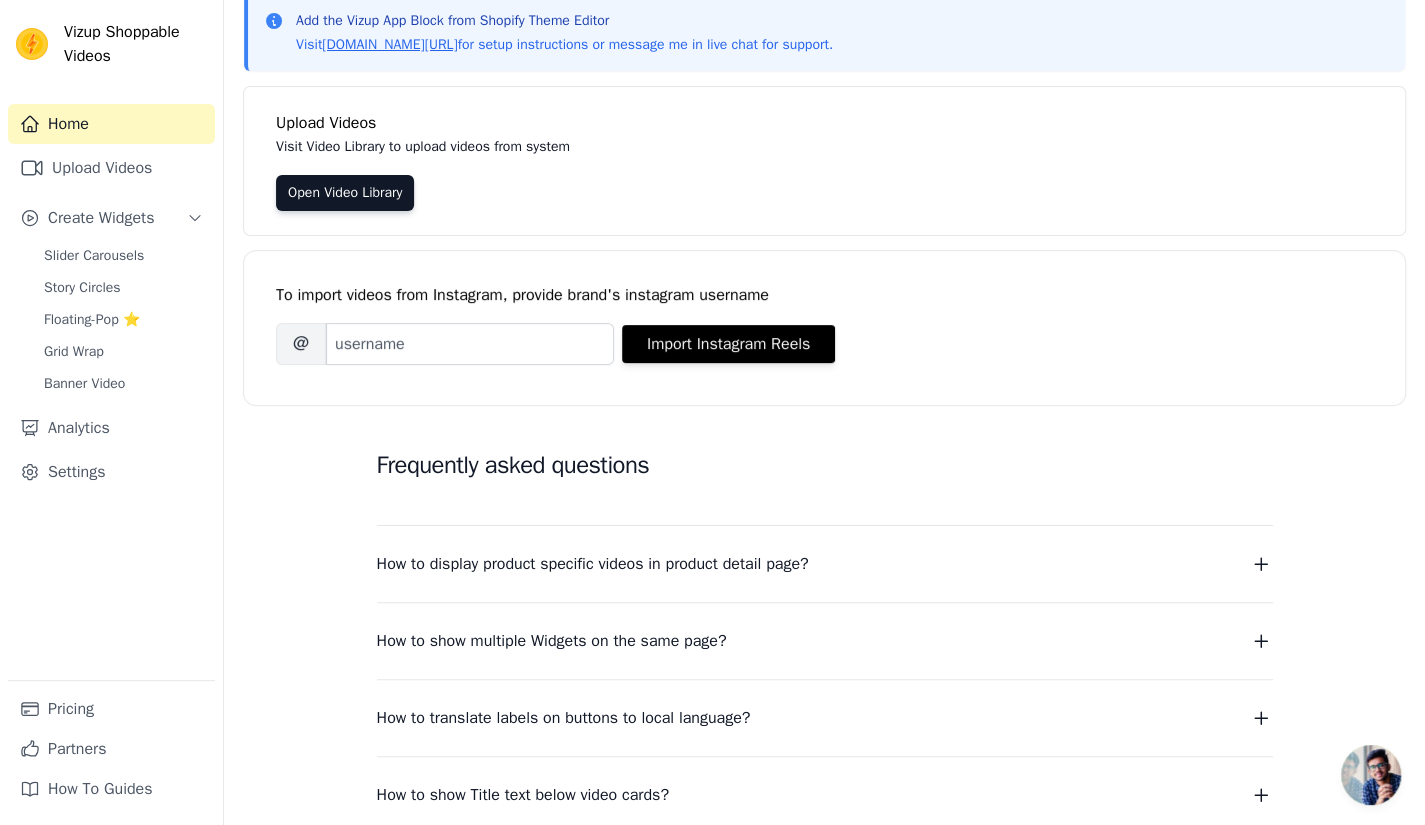 click on "To import videos from Instagram, provide brand's instagram username" at bounding box center (824, 295) 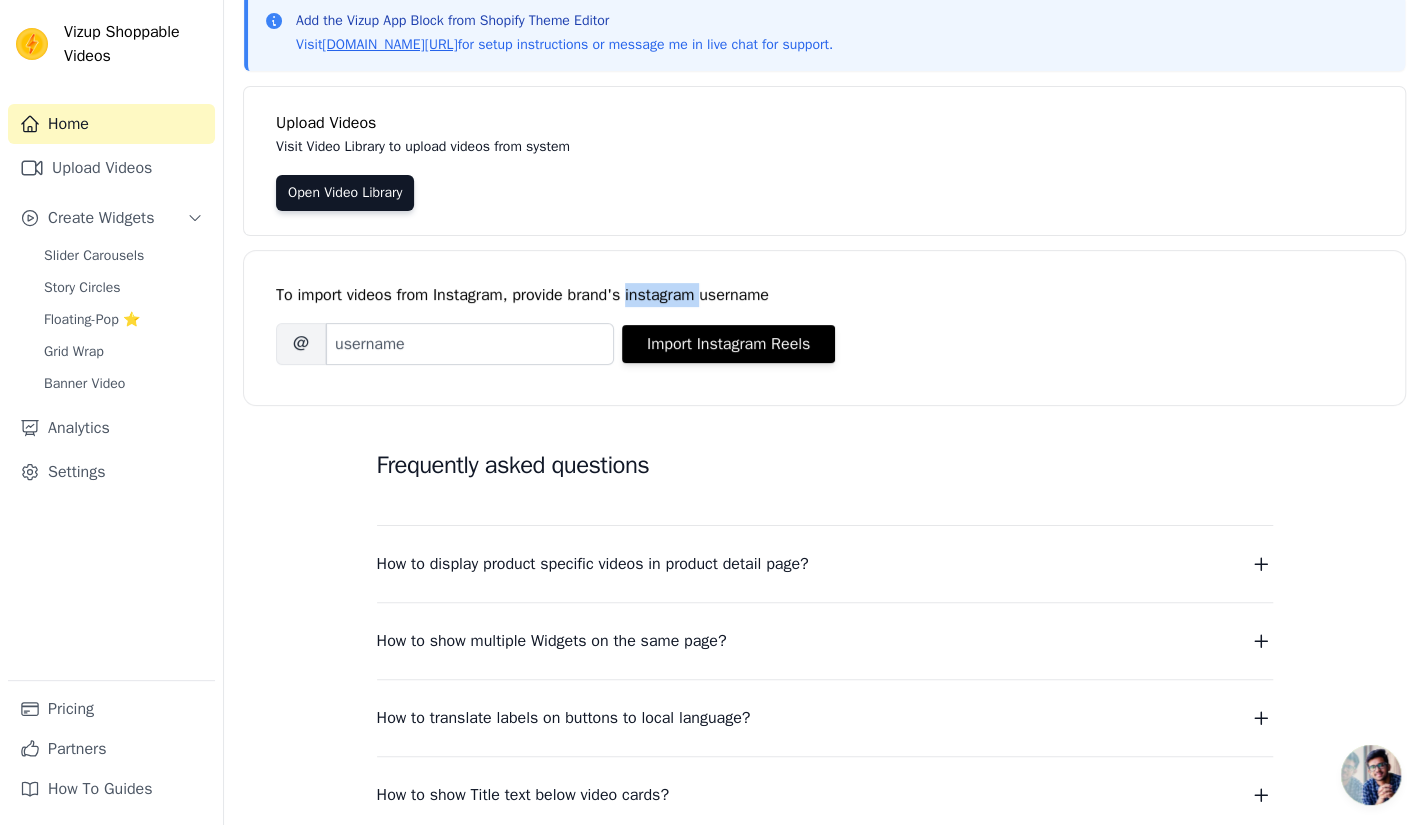 click on "To import videos from Instagram, provide brand's instagram username" at bounding box center (824, 295) 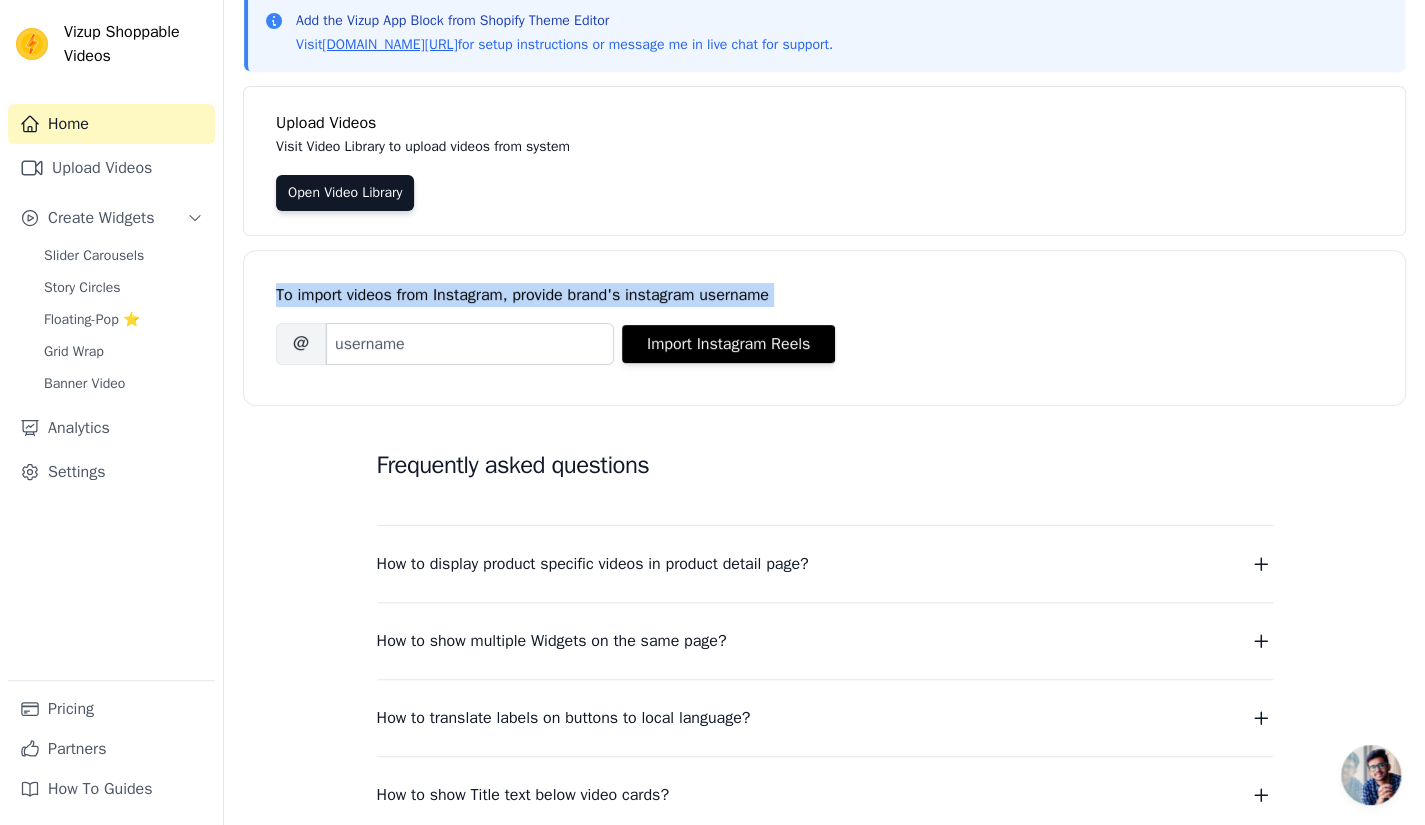 click on "To import videos from Instagram, provide brand's instagram username" at bounding box center (824, 295) 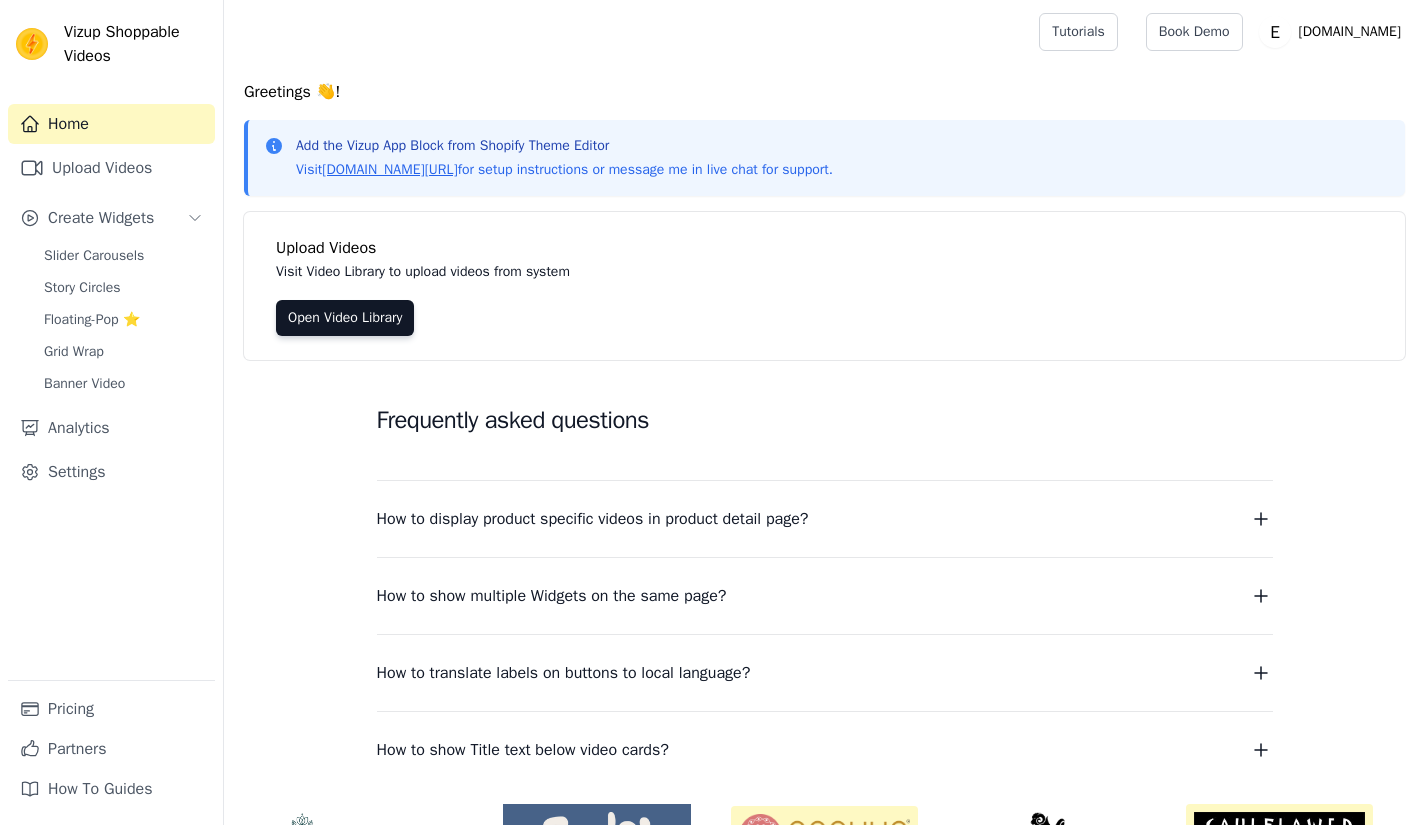 scroll, scrollTop: 125, scrollLeft: 0, axis: vertical 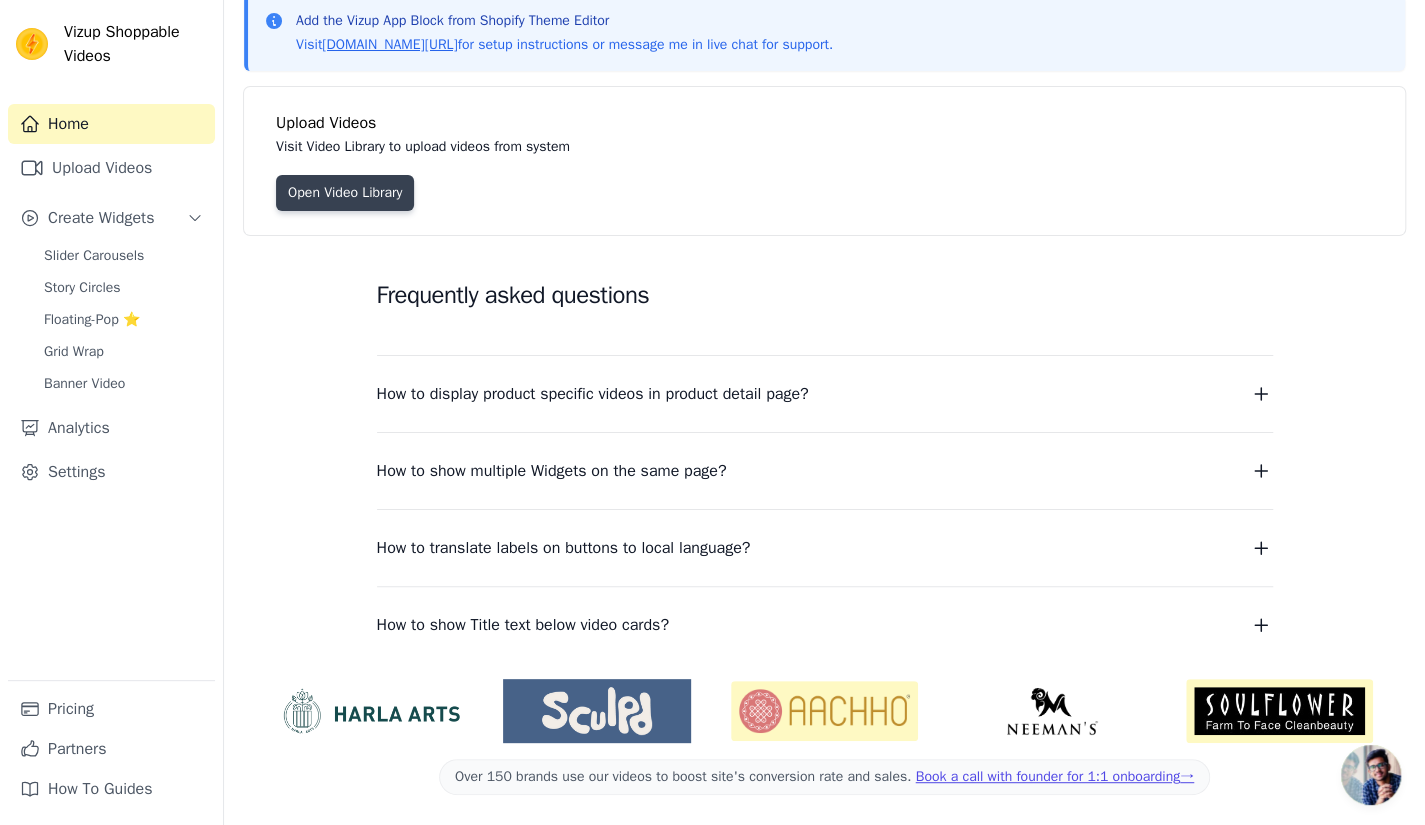 click on "Open Video Library" at bounding box center (345, 193) 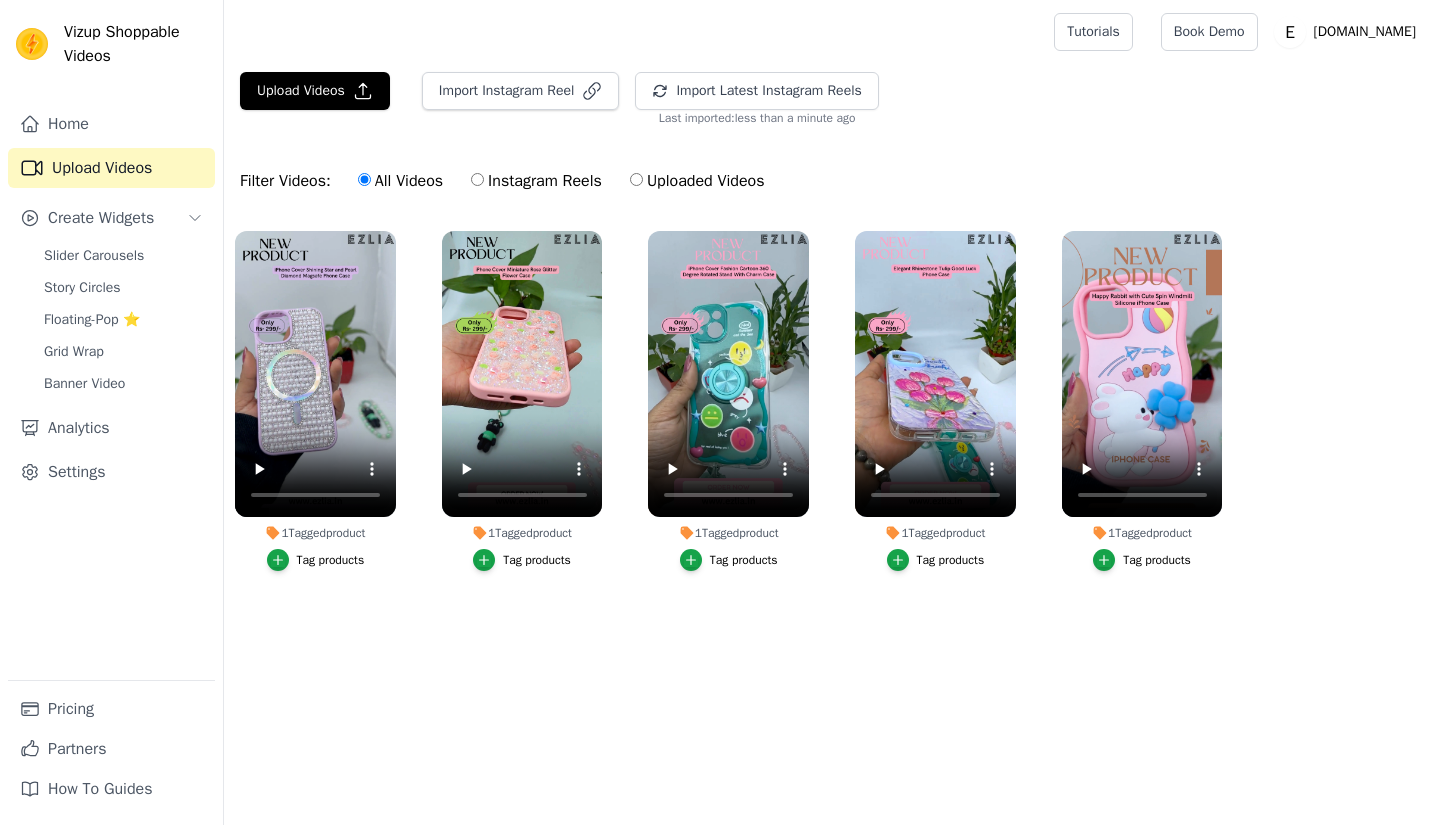 scroll, scrollTop: 0, scrollLeft: 0, axis: both 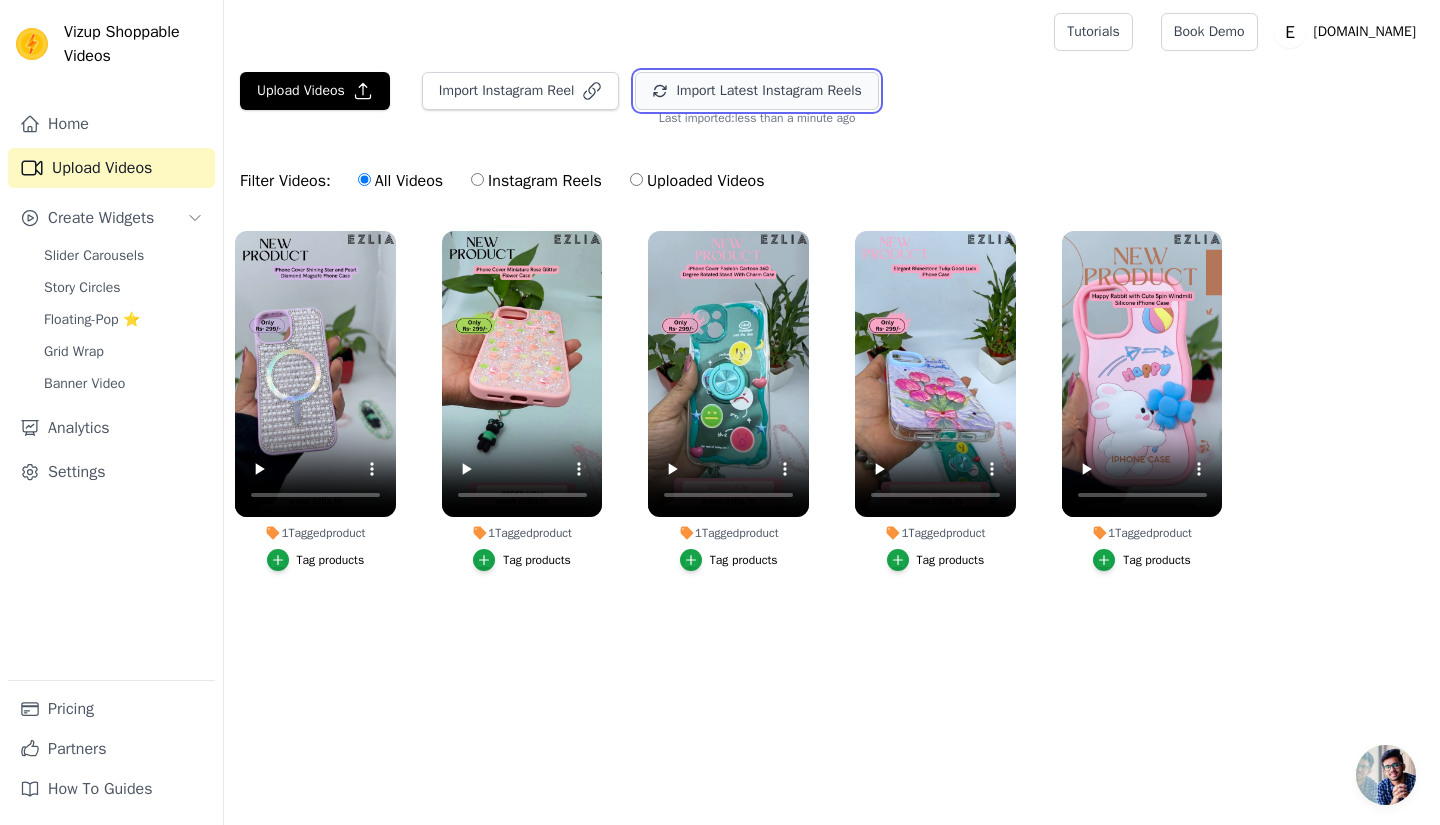 click on "Import Latest Instagram Reels" at bounding box center (756, 91) 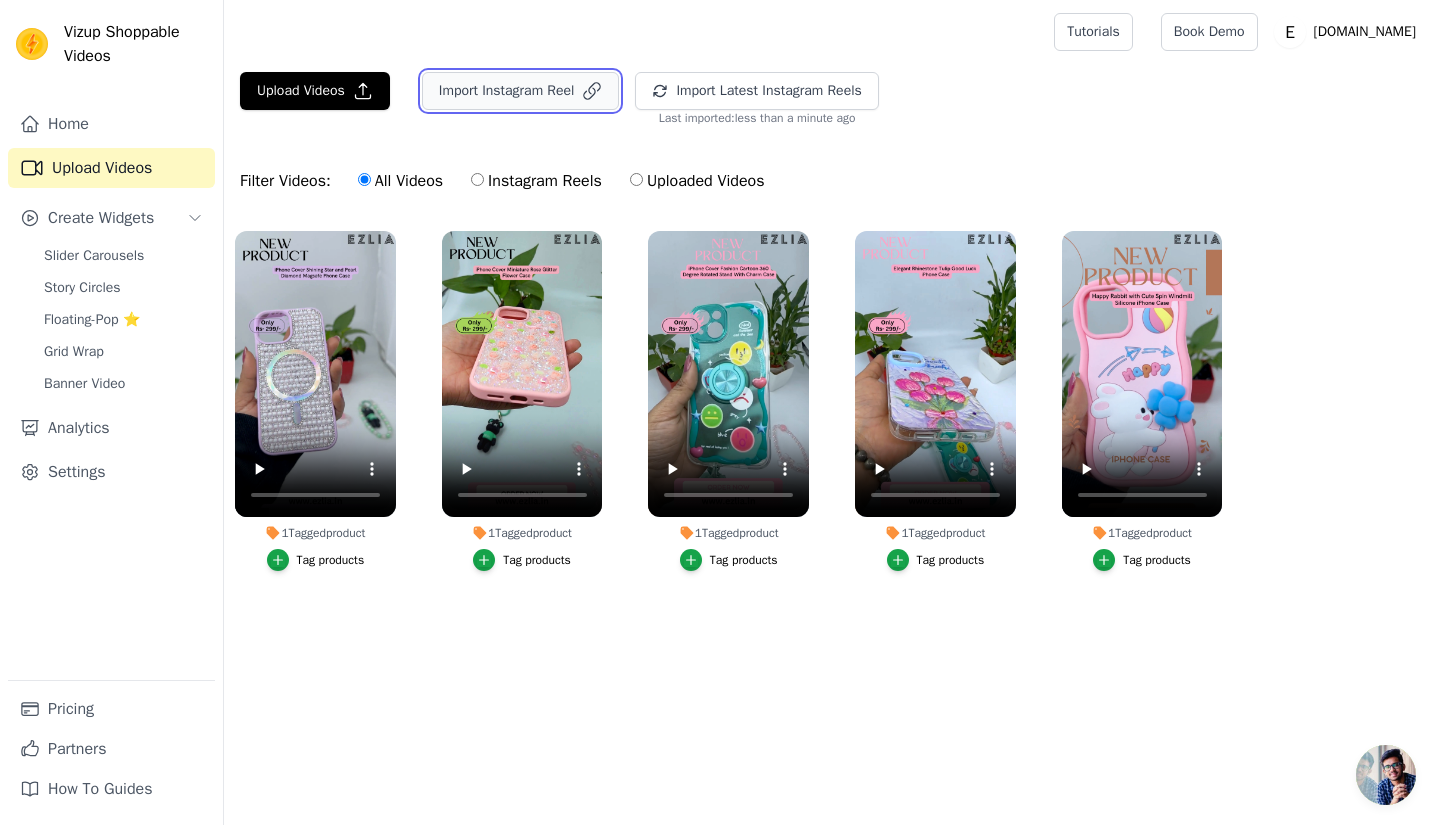 click on "Import Instagram Reel" at bounding box center (521, 91) 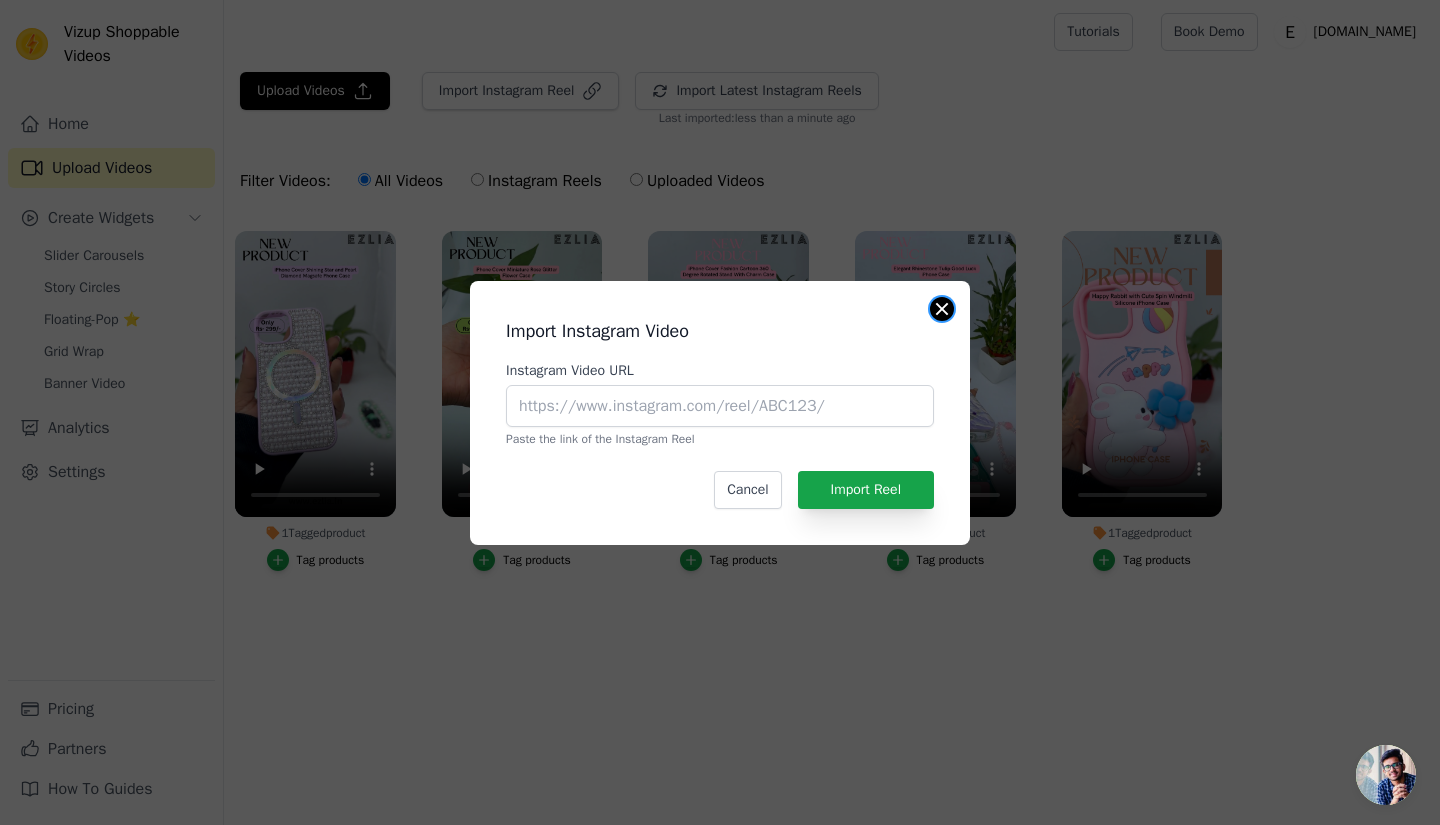 click at bounding box center (942, 309) 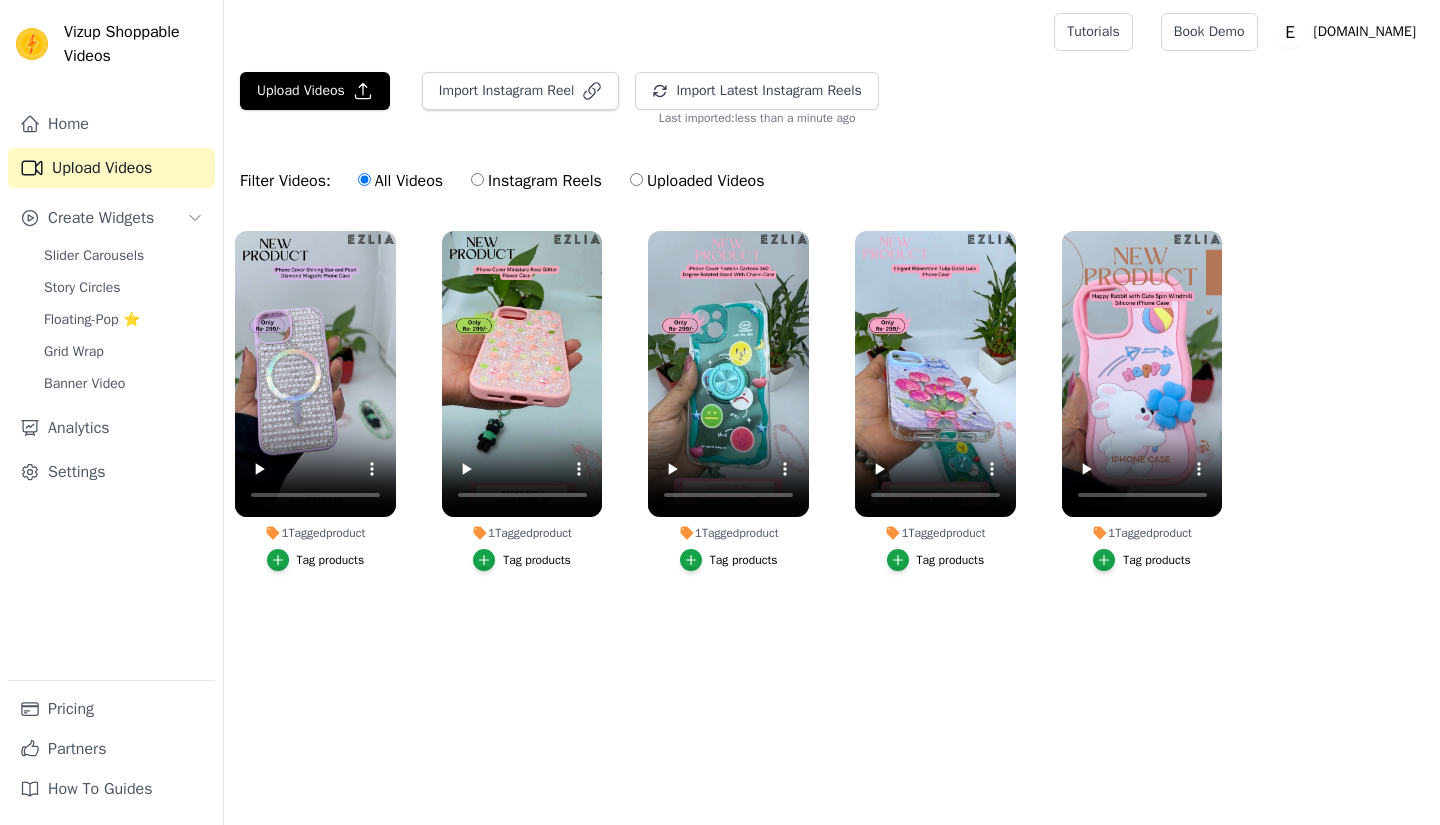 scroll, scrollTop: 0, scrollLeft: 0, axis: both 